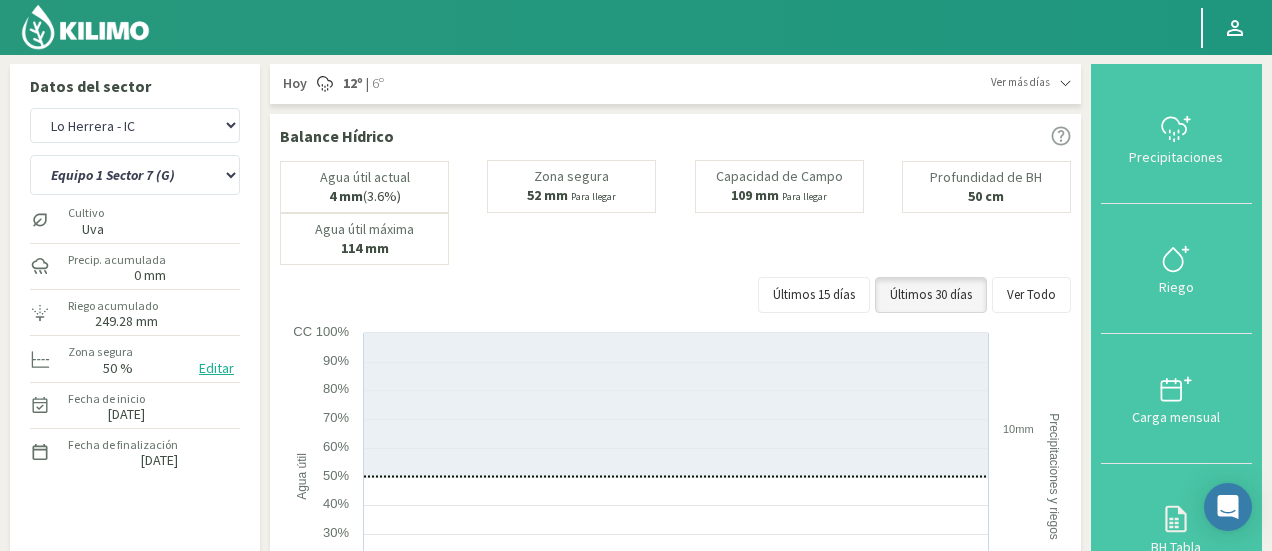 select on "1868: Object" 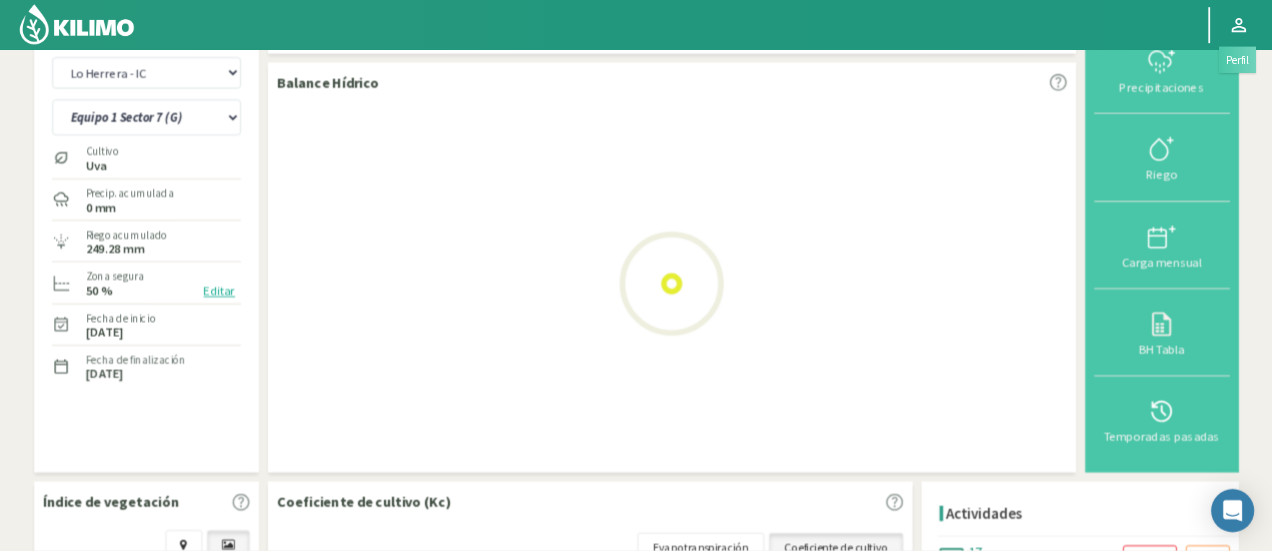 scroll, scrollTop: 45, scrollLeft: 0, axis: vertical 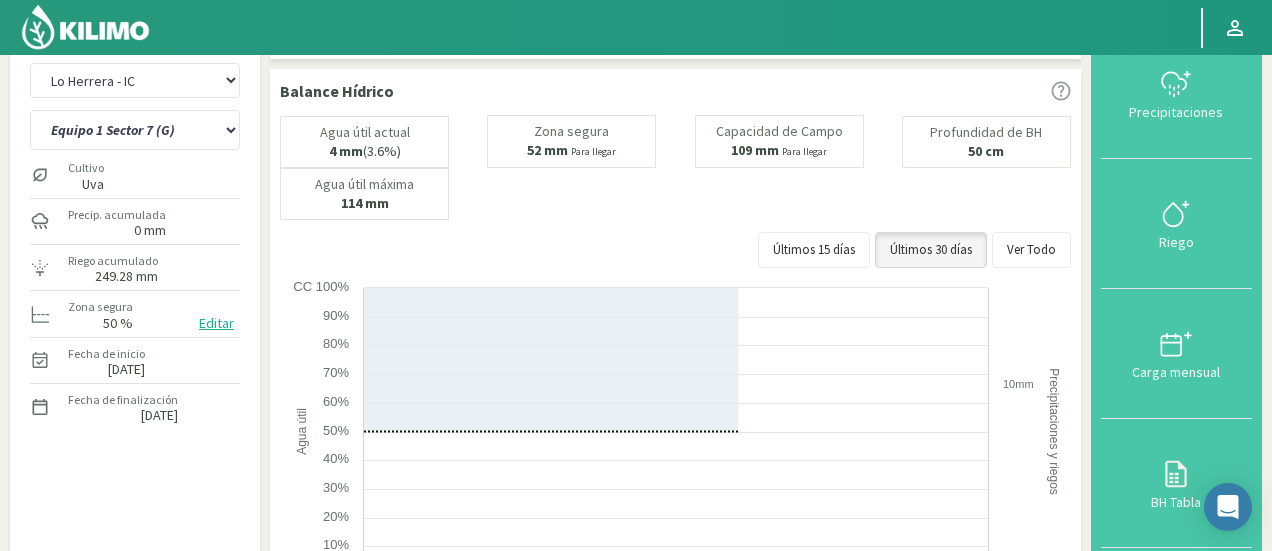 drag, startPoint x: 1234, startPoint y: 9, endPoint x: 758, endPoint y: 7, distance: 476.0042 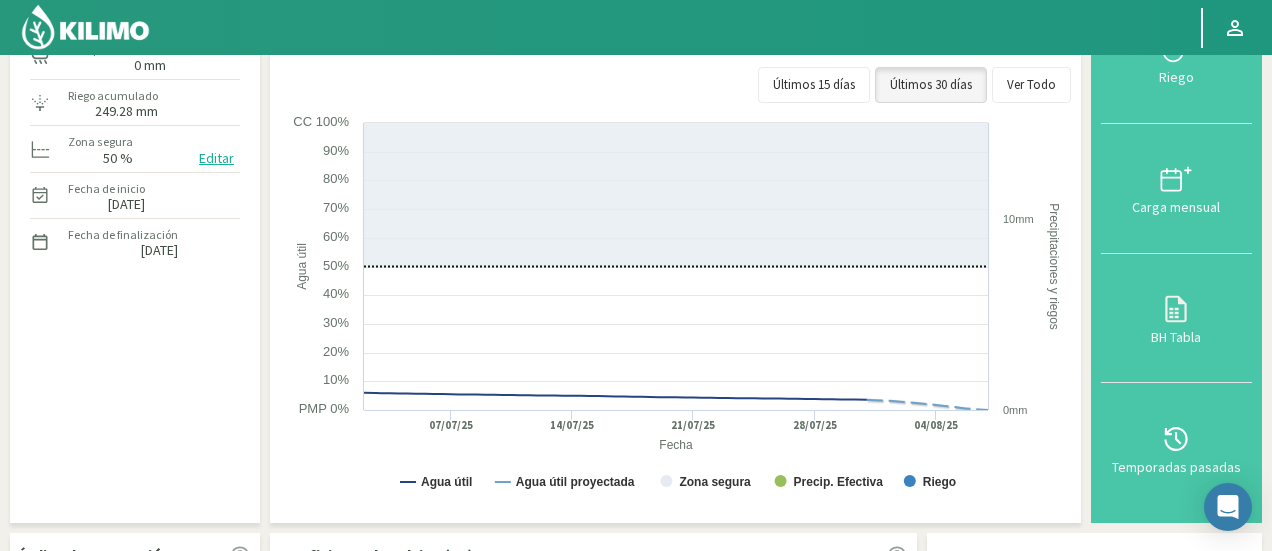 scroll, scrollTop: 249, scrollLeft: 0, axis: vertical 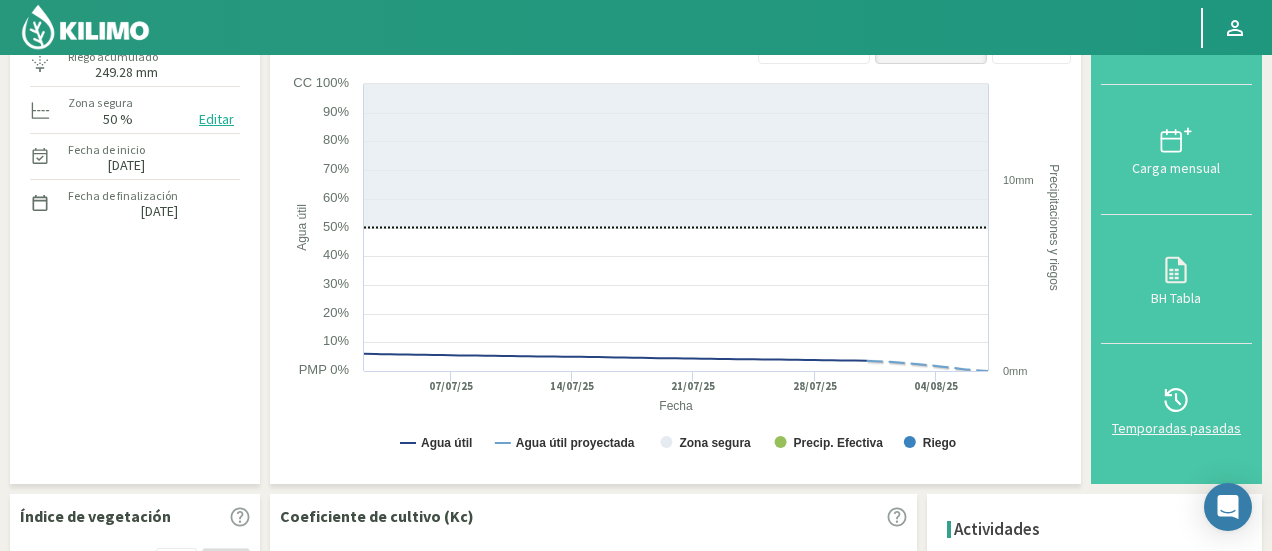 click 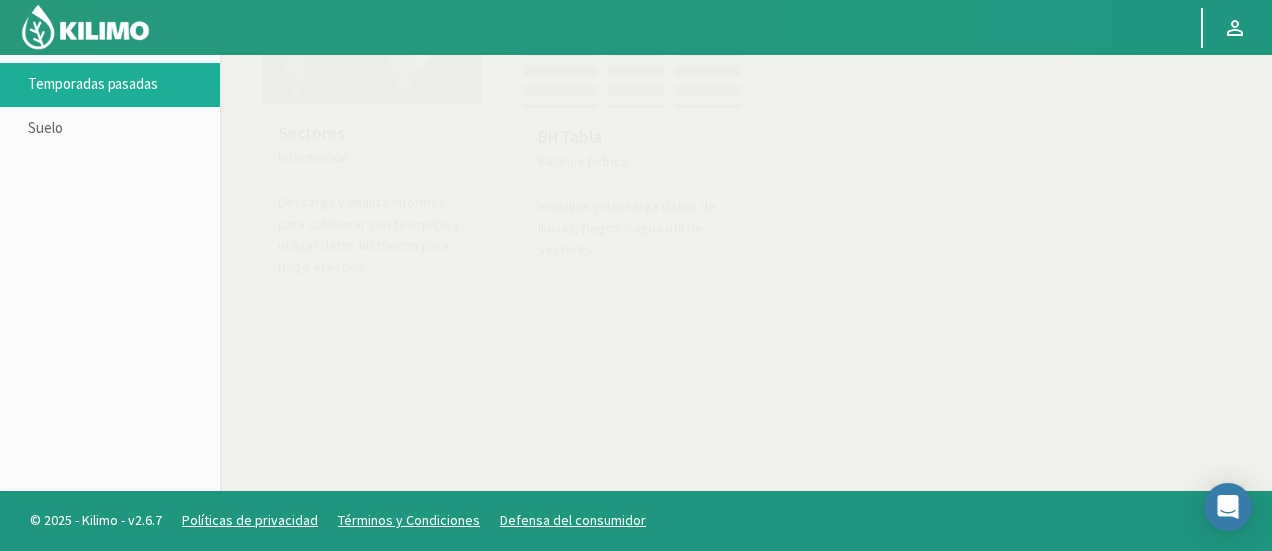 scroll, scrollTop: 115, scrollLeft: 0, axis: vertical 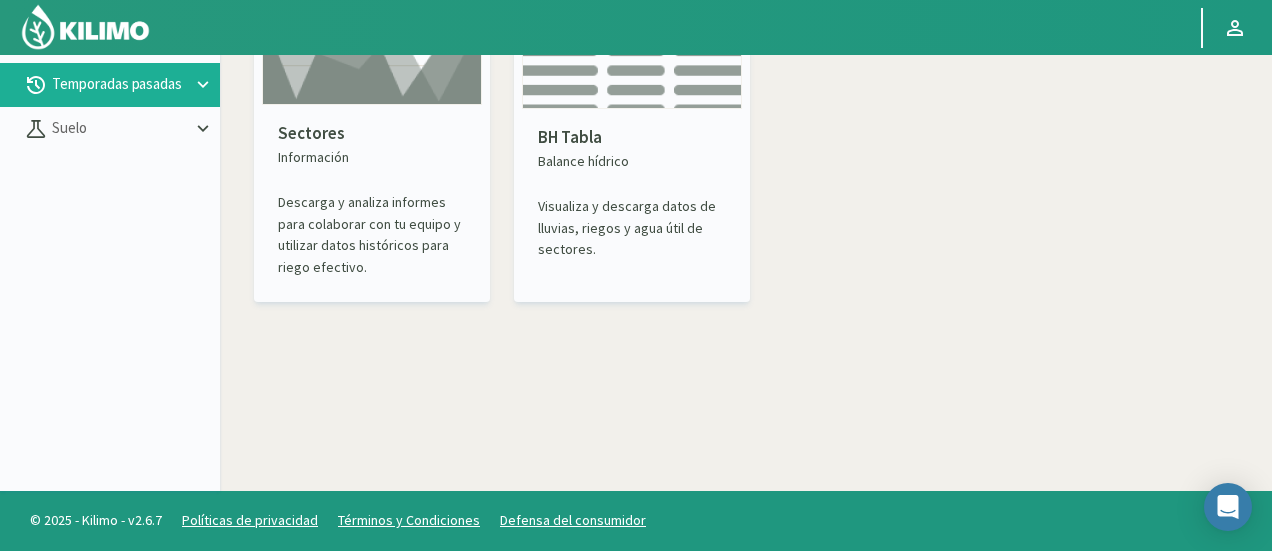 click on "Sectores   Información   Descarga y analiza informes para colaborar con tu equipo y utilizar datos históricos para riego efectivo." 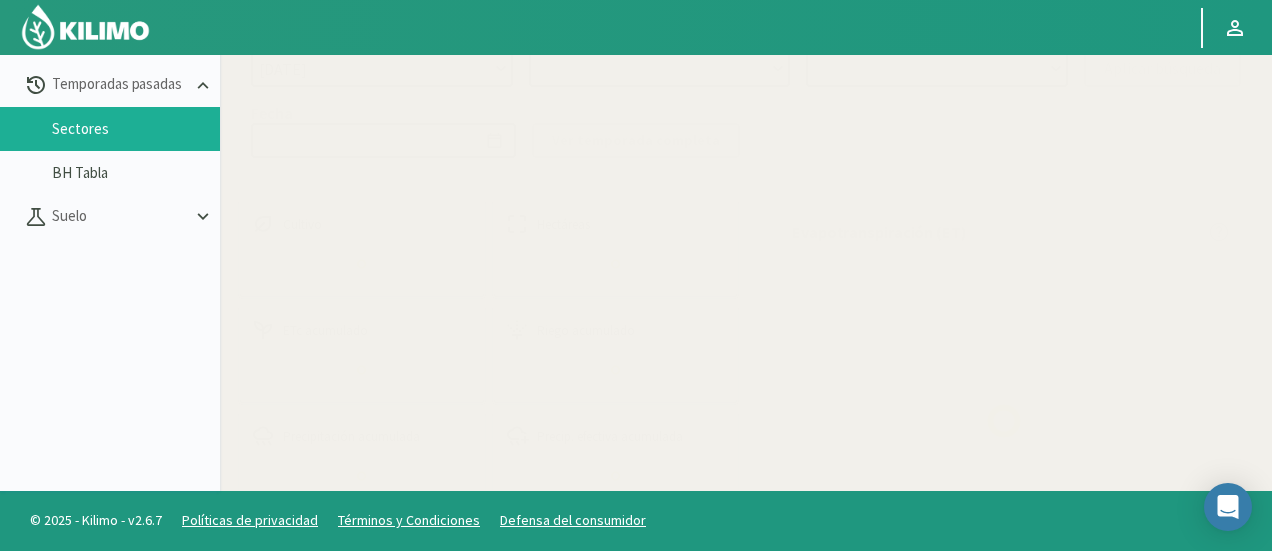 select on "0: Object" 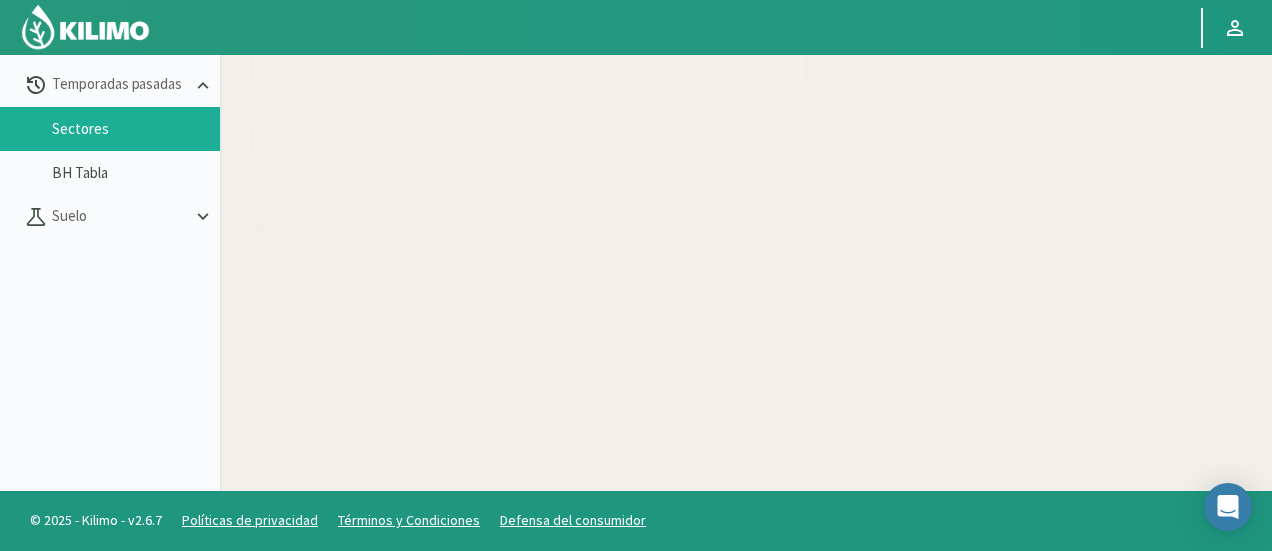 type on "[DATE] - [DATE]" 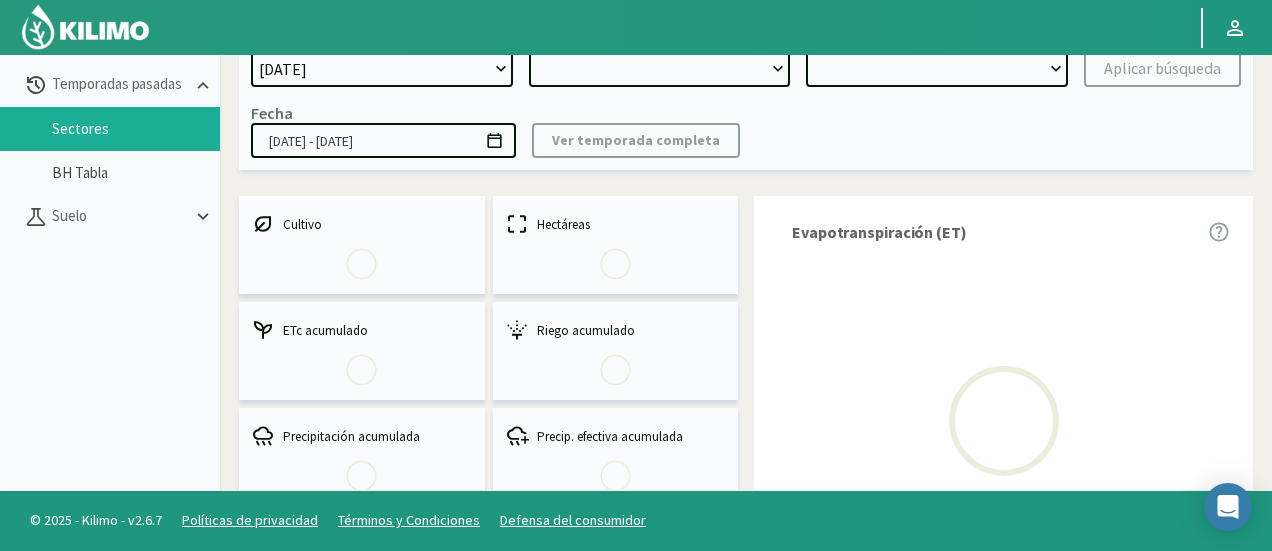 select on "0: 2023" 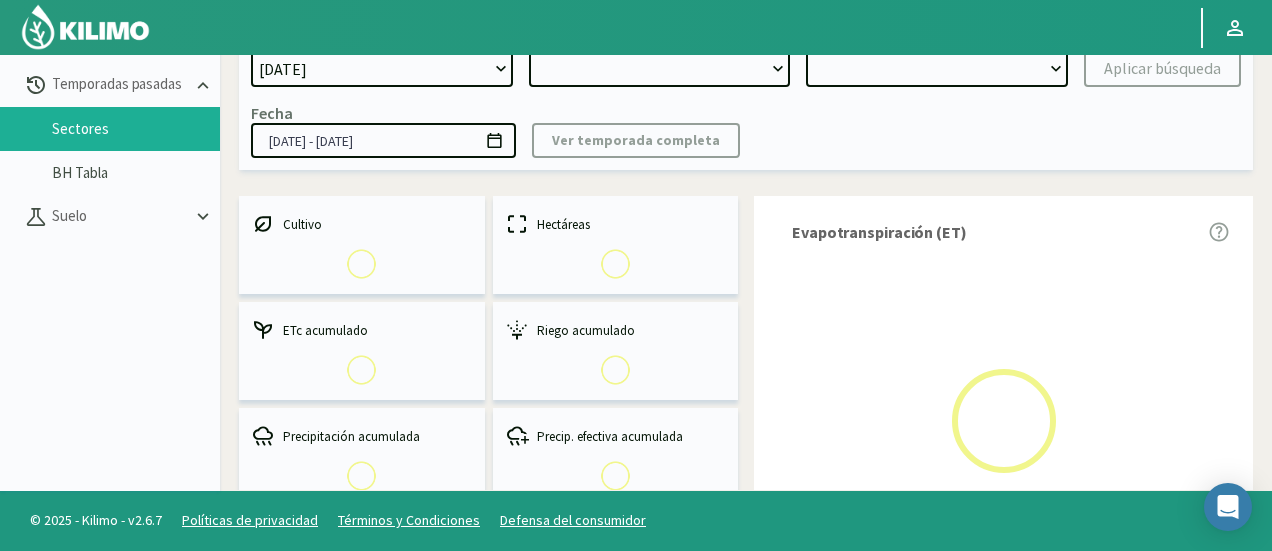select on "0: Object" 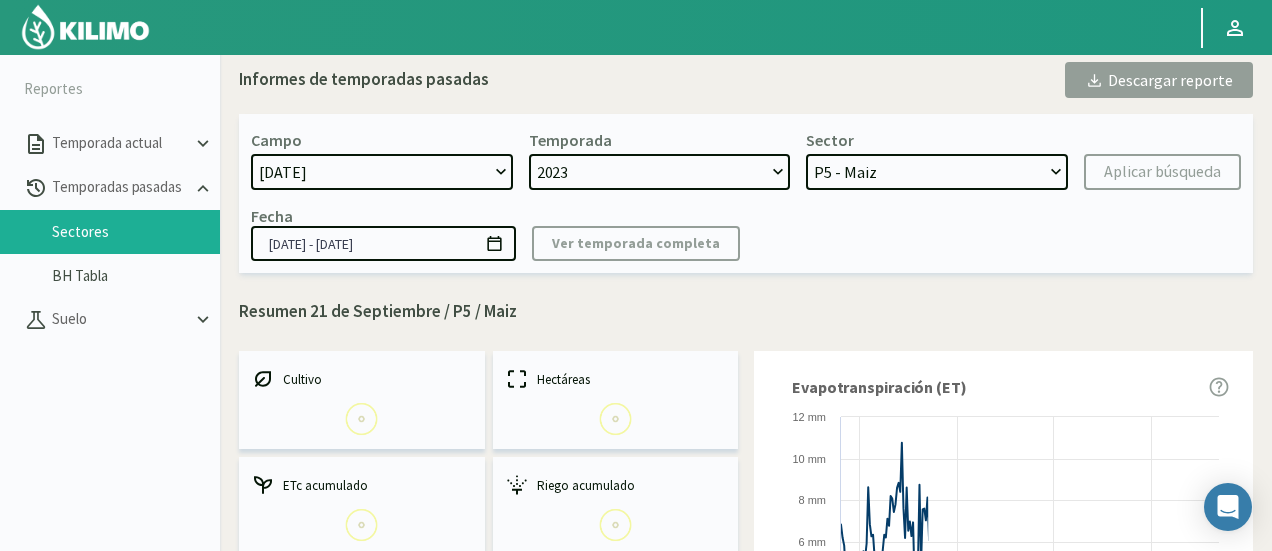 scroll, scrollTop: 8, scrollLeft: 0, axis: vertical 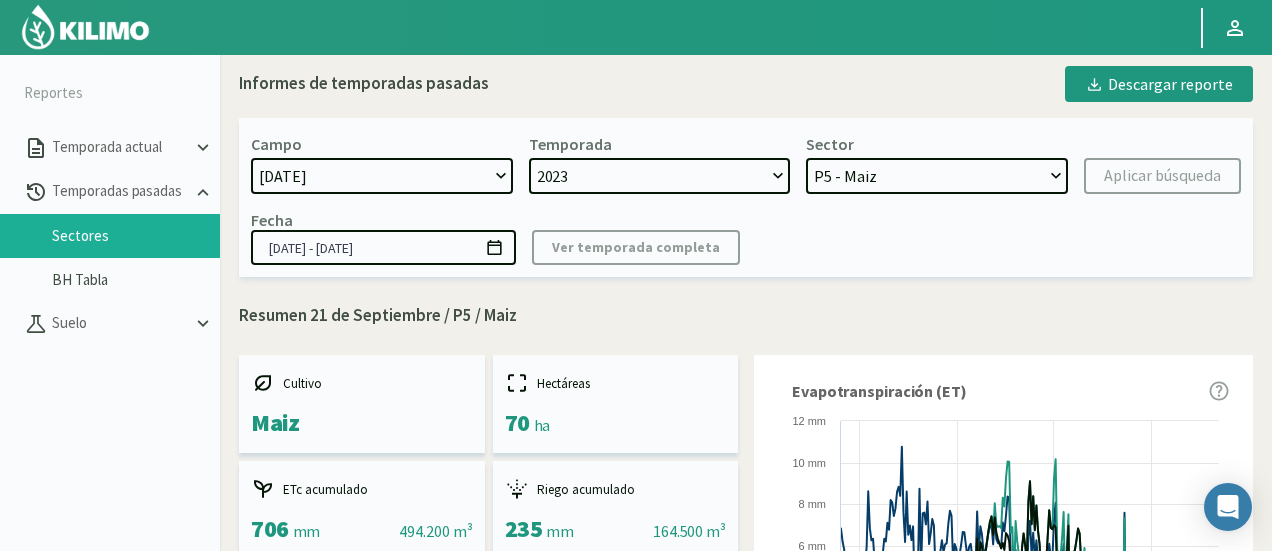 click on "[DATE] [NUMBER] Fuegos Acograpes - Ag. [FIRST] [LAST] Acograpes - Ag. Cerro Mauco Acograpes - Ag. Hermanos Tapia Acograpes - Ag. [FIRST] [LAST] Acograpes - Ag. [FIRST] [LAST] ([NUMBER] cm) Acograpes - Ag. [FIRST] [LAST] Acograpes- Ag. [FIRST] [LAST] - El Higueral Acograpes- Ag. [FIRST] [LAST] - El Maitén Acograpes - Ag. [FIRST] [LAST] - La Cuyana Acograpes - Ag. [FIRST] [LAST] - Las Bandurrias Acograpes- Ag. [FIRST] [LAST]- Mendocita Acograpes - Agrícola Bausig Acograpes - Agrícola Benigno Collantes Acograpes - Agrícola Cerro Mauco Acograpes - Agrícola Cerro Mauco Acograpes - Agrícola [FIRST] [LAST] e hijos Acograpes - AgroAndina - Los Nogales Acograpes - AgroAndina - Los Reyes Acograpes - AgroWorld Acograpes - Ag. Saavedra - Calle El Medio [NUMBER] Tomas Acograpes - Ag. Saavedra - El Membrillo Acograpes - Ag. Saavedra - San José Santa María Acograpes - Ag. Sucesion [FIRST] Acograpes - [FIRST] [LAST] Acograpes - San Felipe Uvas Aero" 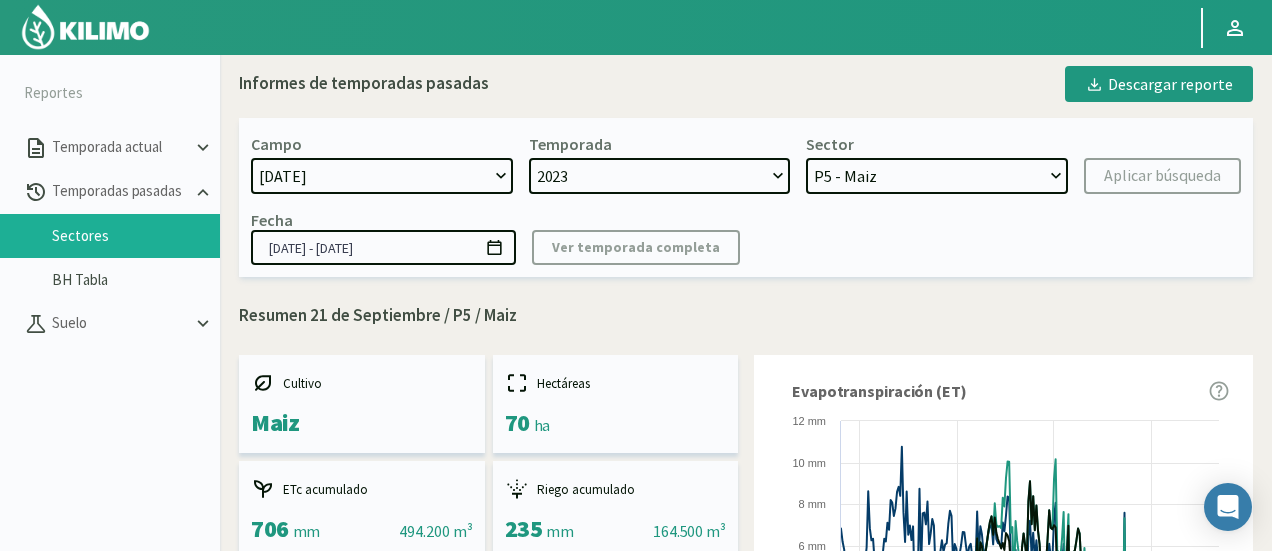 select on "207: Object" 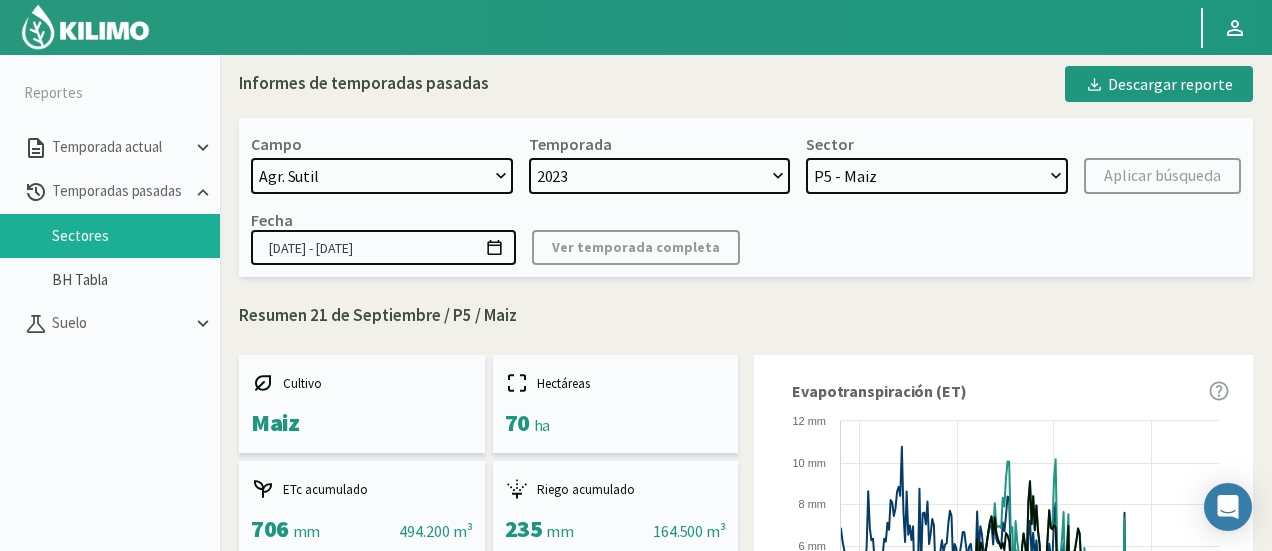 click on "[DATE] [NUMBER] Fuegos Acograpes - Ag. [FIRST] [LAST] Acograpes - Ag. Cerro Mauco Acograpes - Ag. Hermanos Tapia Acograpes - Ag. [FIRST] [LAST] Acograpes - Ag. [FIRST] [LAST] ([NUMBER] cm) Acograpes - Ag. [FIRST] [LAST] Acograpes- Ag. [FIRST] [LAST] - El Higueral Acograpes- Ag. [FIRST] [LAST] - El Maitén Acograpes - Ag. [FIRST] [LAST] - La Cuyana Acograpes - Ag. [FIRST] [LAST] - Las Bandurrias Acograpes- Ag. [FIRST] [LAST]- Mendocita Acograpes - Agrícola Bausig Acograpes - Agrícola Benigno Collantes Acograpes - Agrícola Cerro Mauco Acograpes - Agrícola Cerro Mauco Acograpes - Agrícola [FIRST] [LAST] e hijos Acograpes - AgroAndina - Los Nogales Acograpes - AgroAndina - Los Reyes Acograpes - AgroWorld Acograpes - Ag. Saavedra - Calle El Medio [NUMBER] Tomas Acograpes - Ag. Saavedra - El Membrillo Acograpes - Ag. Saavedra - San José Santa María Acograpes - Ag. Sucesion [FIRST] Acograpes - [FIRST] [LAST] Acograpes - San Felipe Uvas Aero" 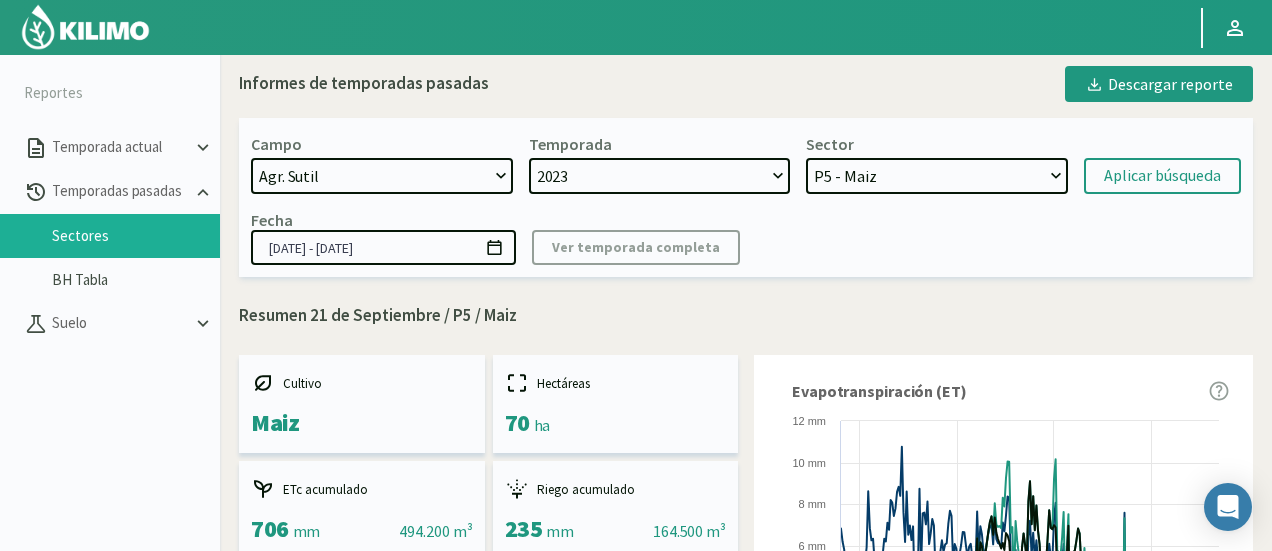 click on "[YEAR]   [YEAR]" 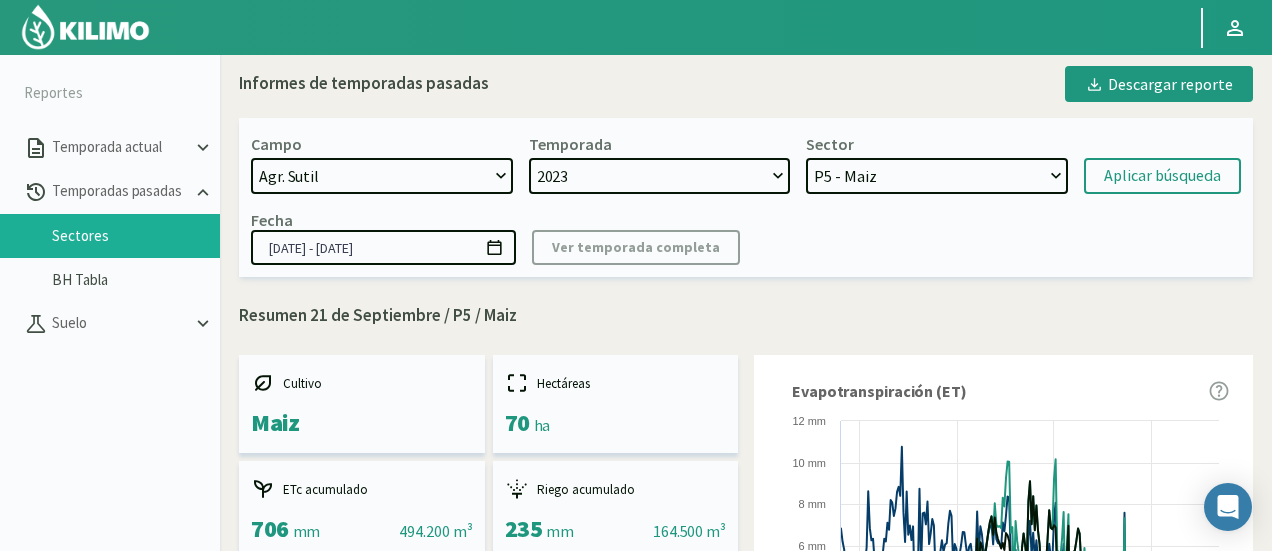 click on "[YEAR]   [YEAR]" 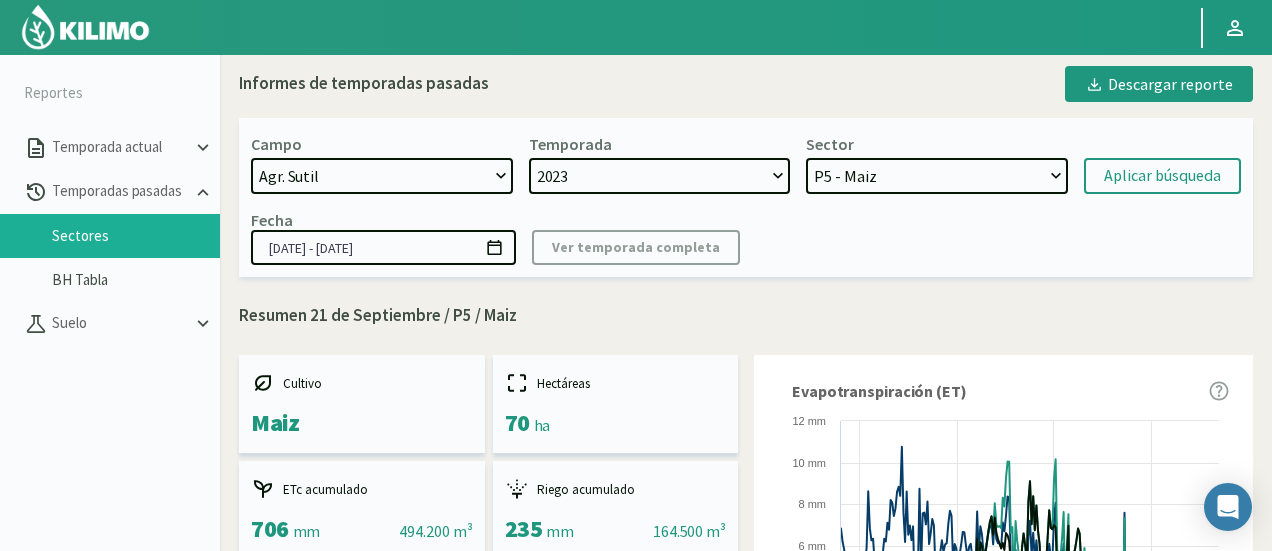 click on "Temporada [YEAR] [YEAR]" 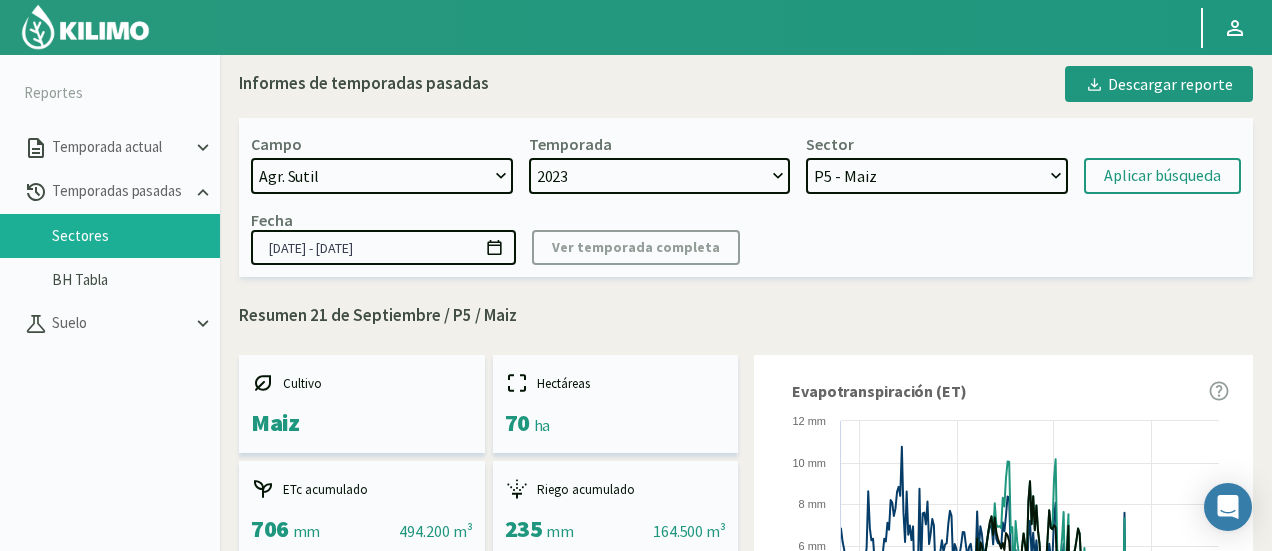 type 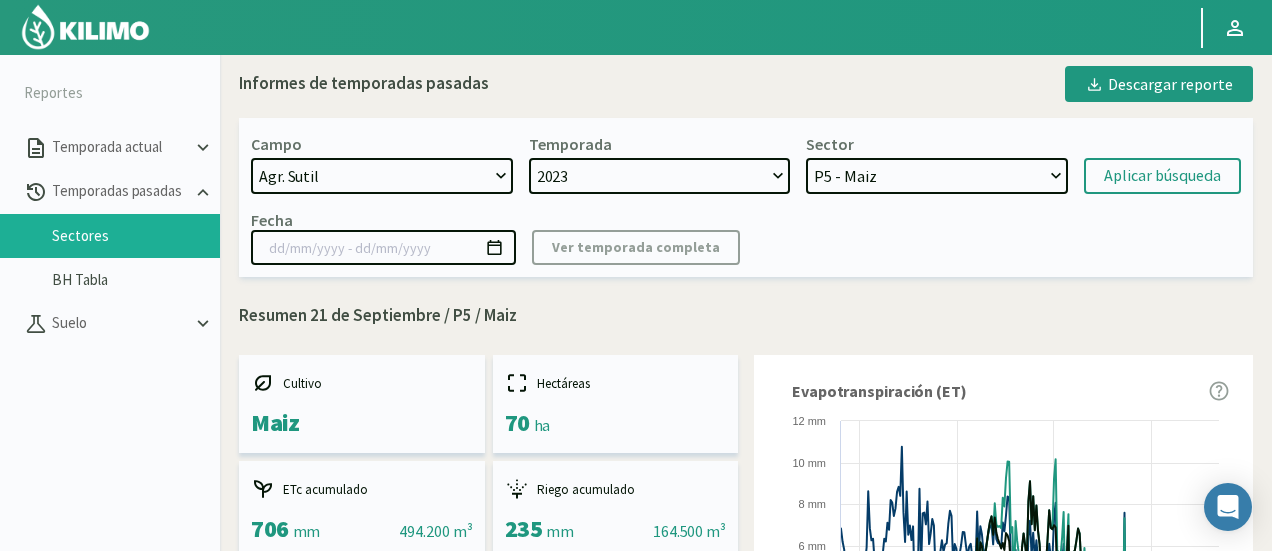 select 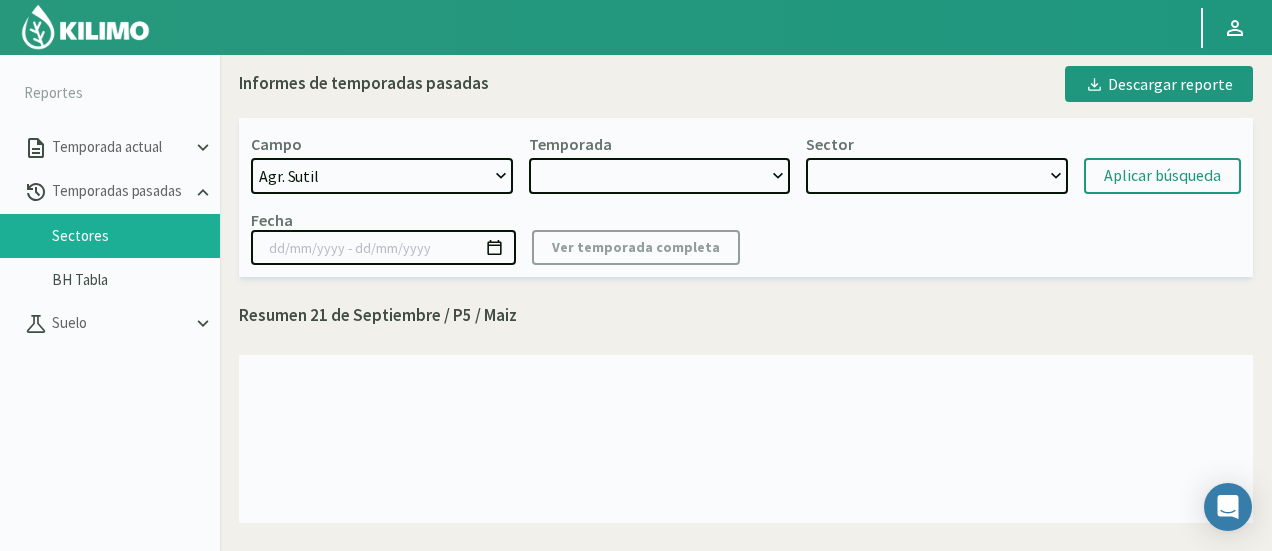 select on "[NUMBER]: [YEAR]" 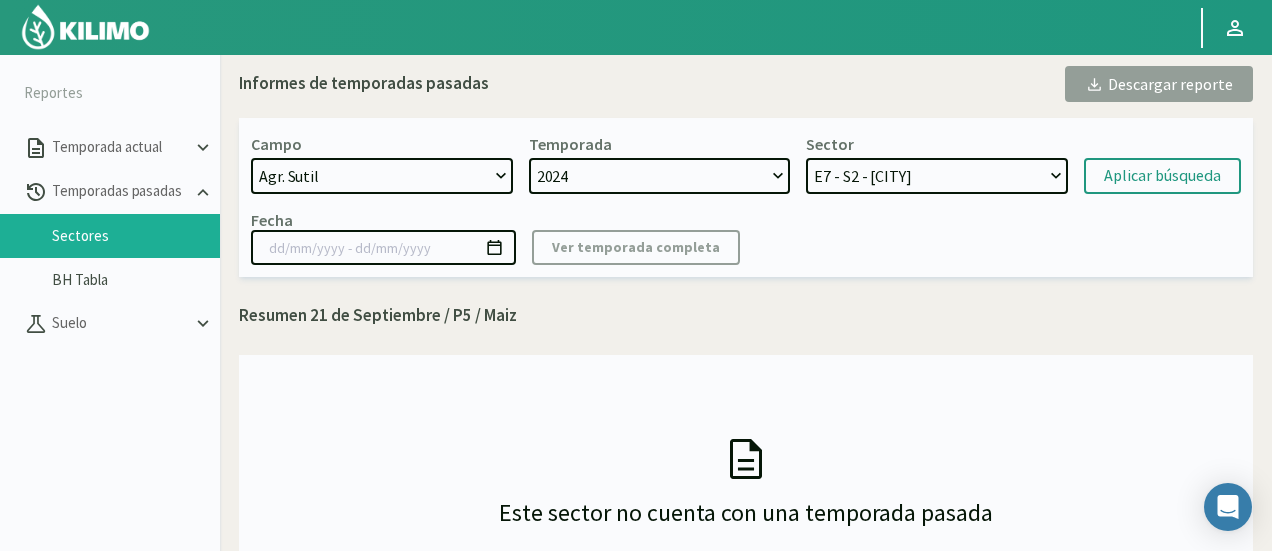 click on "[YEAR]   [YEAR]" 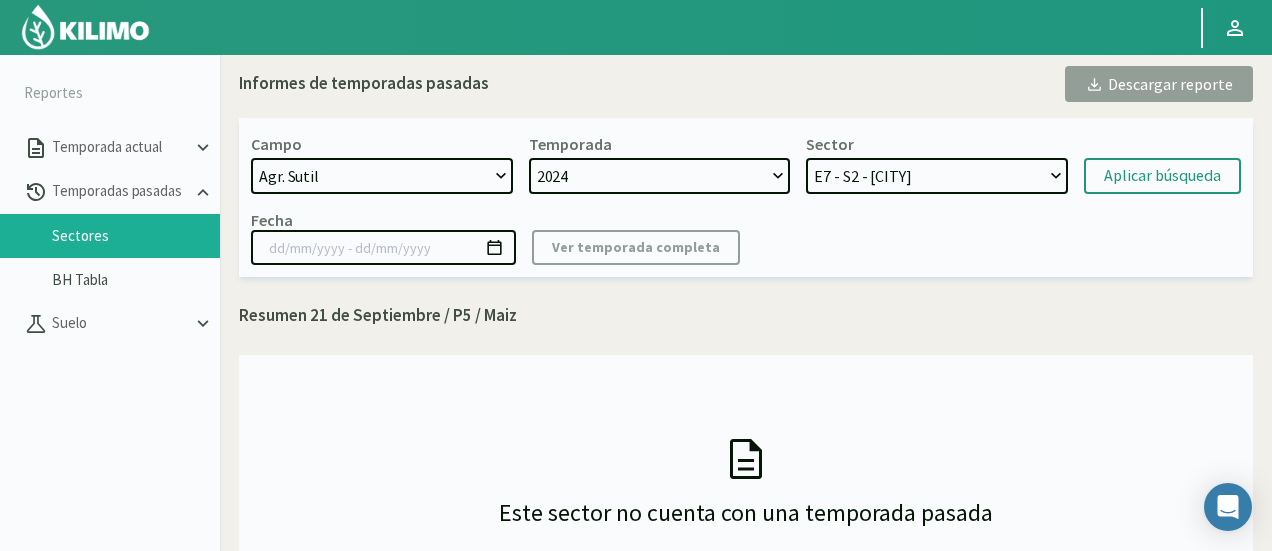 click on "[COMPANY] - [LAST]   [COMPANY] - [LAST]   [COMPANY] - [LAST]   [COMPANY] - [LAST]   [COMPANY] - [LAST]   [COMPANY] - [LAST]   [COMPANY] - [LAST]   [COMPANY] - [LAST]   [COMPANY] - [LAST]   [COMPANY] - [LAST]   [COMPANY] - [LAST]   [COMPANY] - [LAST]   [COMPANY] - [LAST]   [COMPANY] - [LAST]   [COMPANY] - [LAST]   [COMPANY] - [LAST]   [COMPANY] - [LAST]   [COMPANY] - [LAST]   [COMPANY] - [LAST]   [COMPANY] - [LAST]   [COMPANY] - [LAST]   [COMPANY] - [LAST]   [COMPANY] - [LAST]   [COMPANY] - [LAST]   [COMPANY] - [LAST]   [COMPANY] - [LAST]   [COMPANY] - [LAST]   [COMPANY] - [LAST]   [COMPANY] - [LAST]   [COMPANY] - [LAST]   [COMPANY] - [LAST]   [COMPANY] - [LAST]   [COMPANY] - [LAST]   [COMPANY] - [LAST]   [COMPANY] - [LAST]   [COMPANY] - [LAST]   [COMPANY] - [LAST]   [COMPANY] - [LAST]   [COMPANY] - [LAST]   [COMPANY] - [LAST]   [COMPANY] - [LAST]   [COMPANY] - [LAST]   [COMPANY] - [LAST]   [COMPANY] - [LAST]" 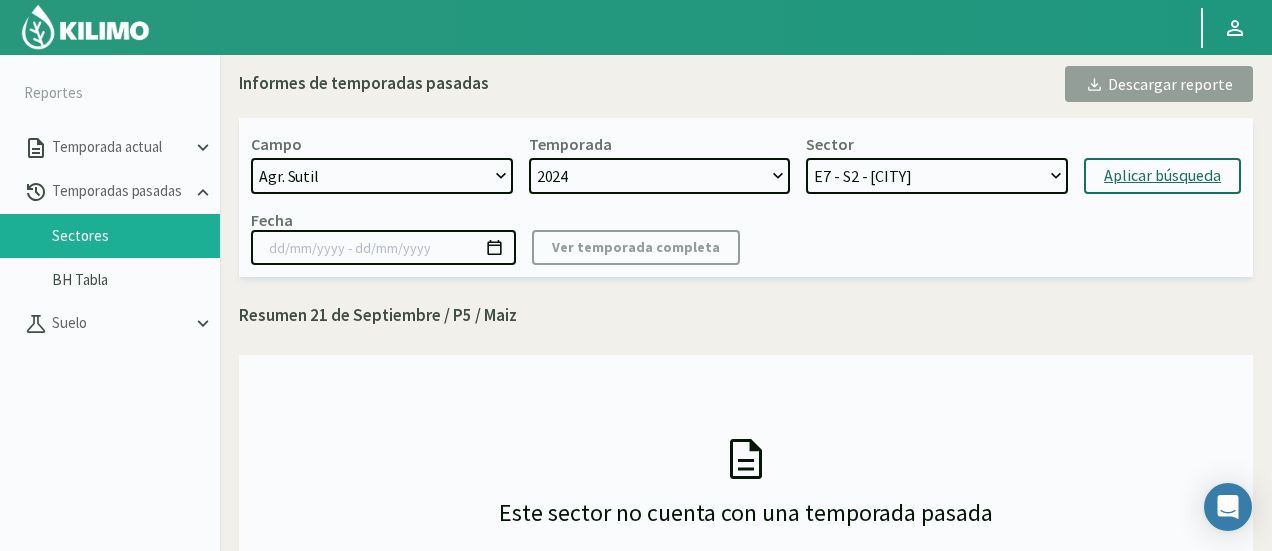 click on "Aplicar búsqueda" 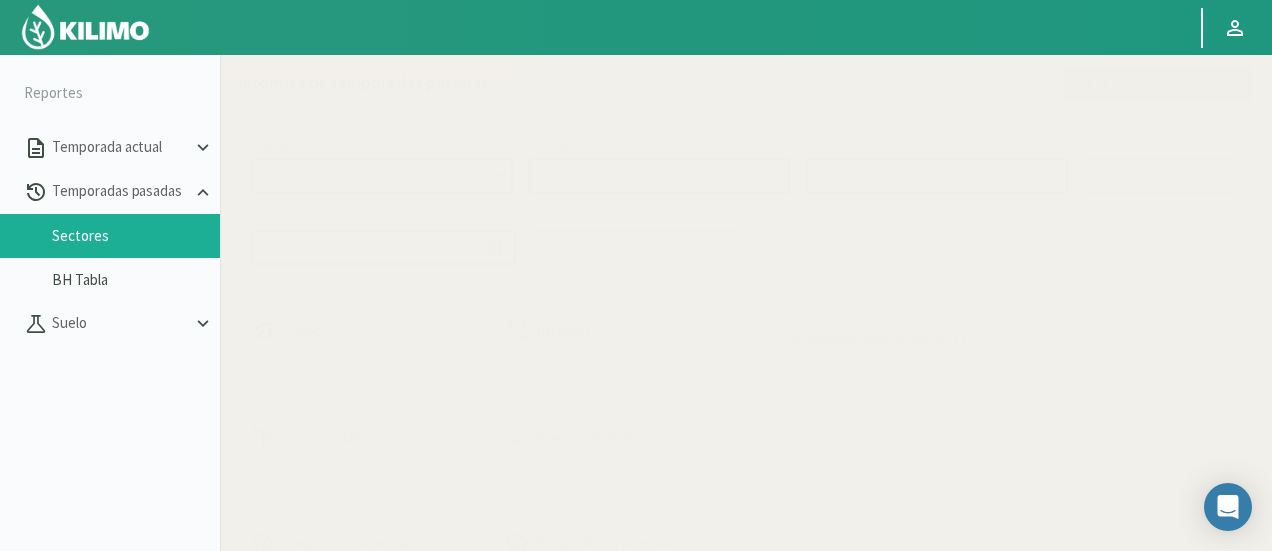 select on "207: Object" 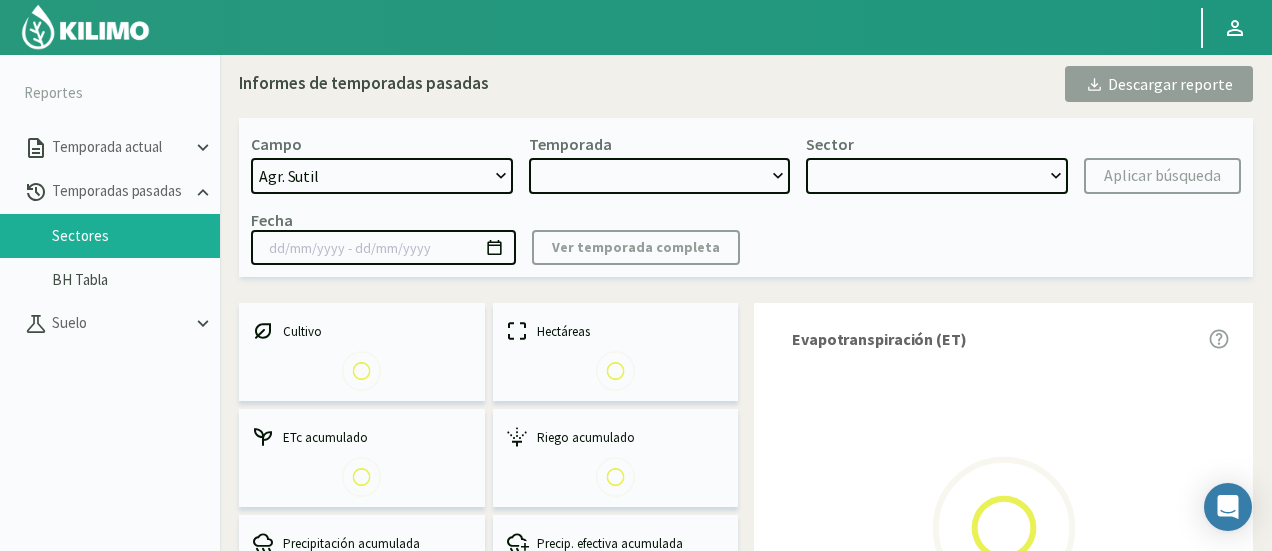 type on "[DATE] - [DATE]" 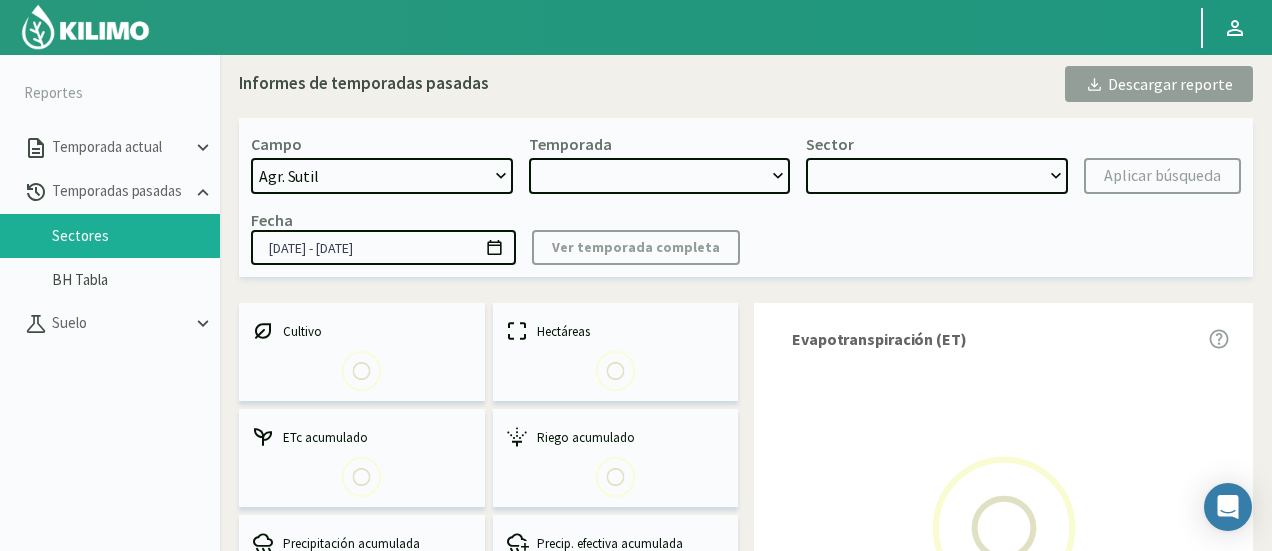 select on "0: 2024" 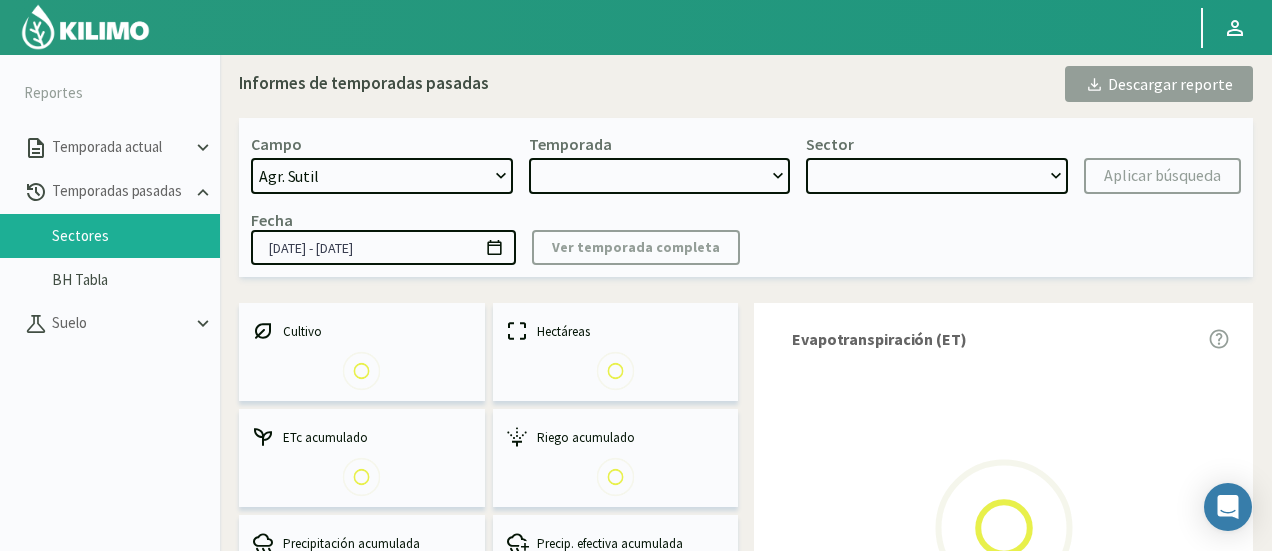 select on "0: Object" 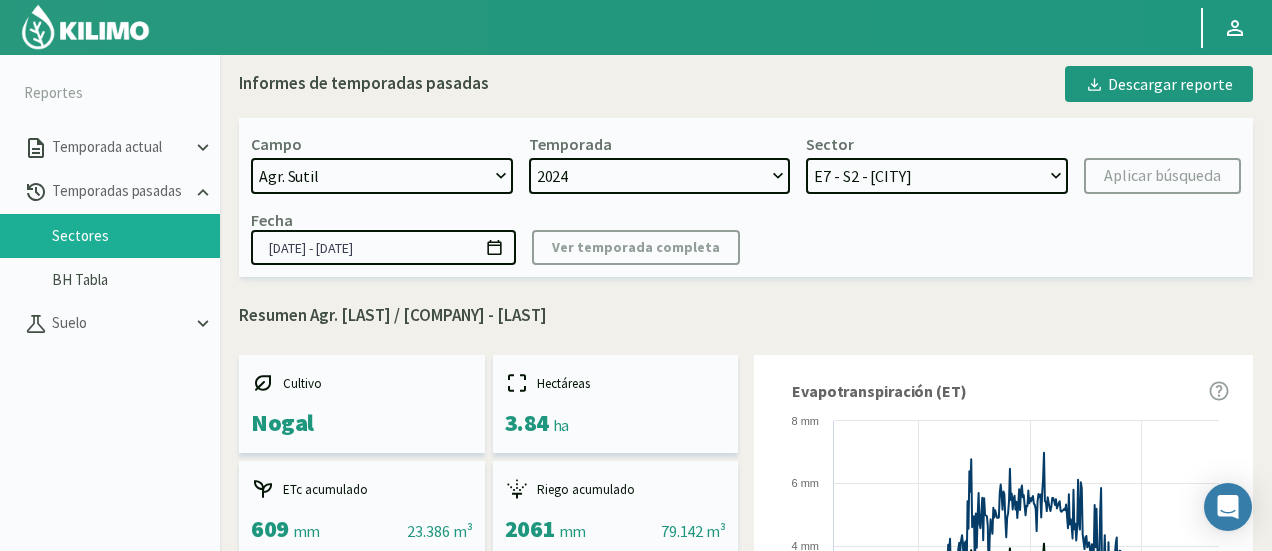 scroll, scrollTop: 115, scrollLeft: 0, axis: vertical 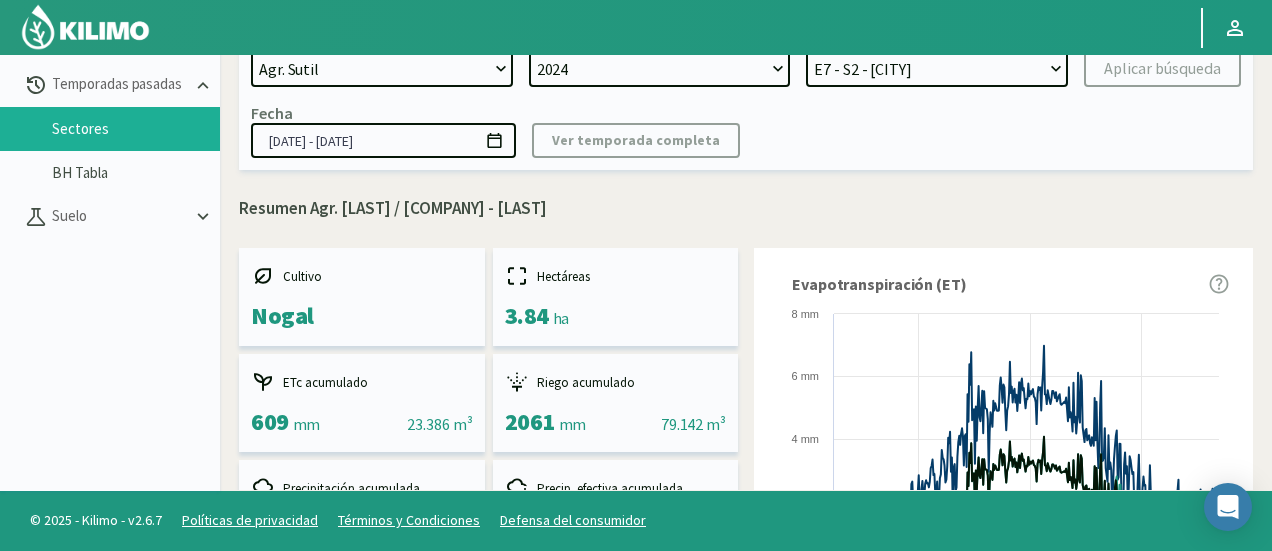 click on "Resumen Agr. [LAST] / [COMPANY] - [LAST]" 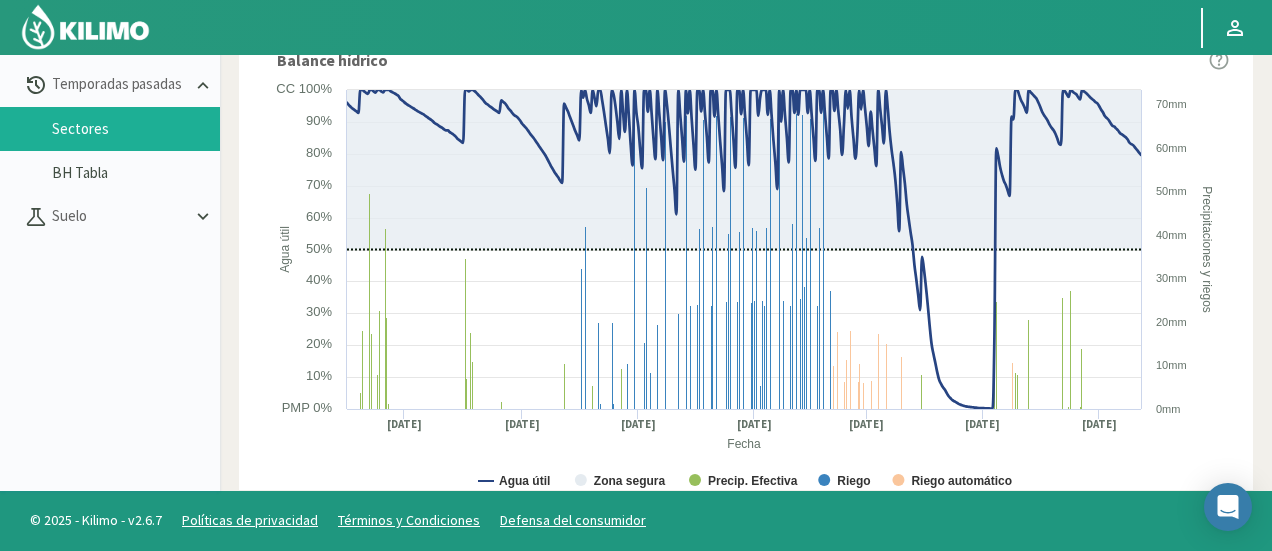 scroll, scrollTop: 1320, scrollLeft: 0, axis: vertical 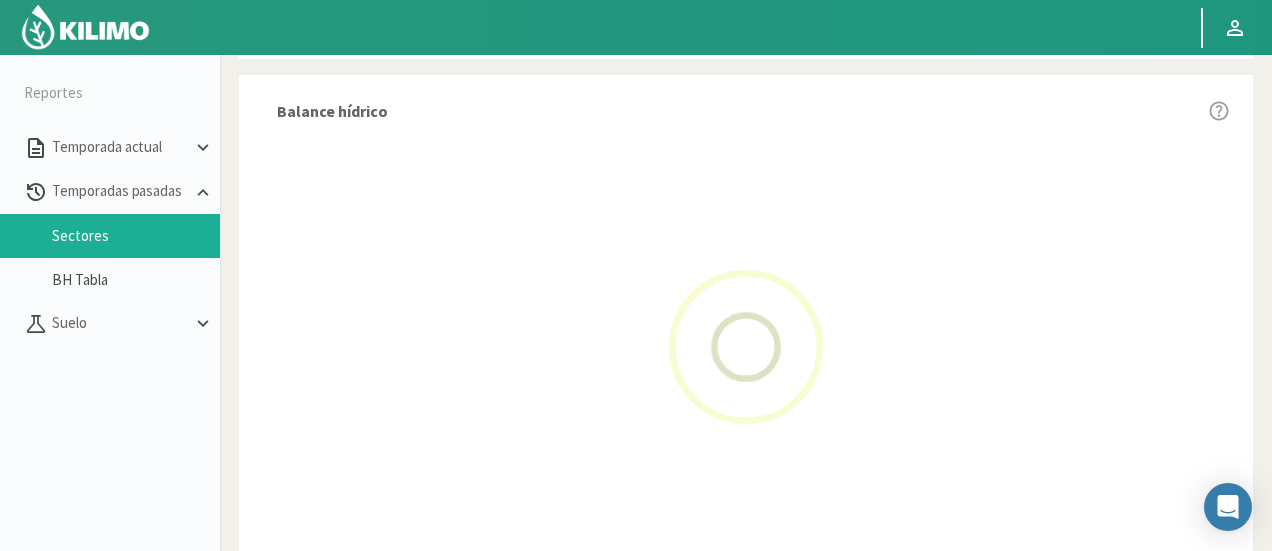 select on "0: Object" 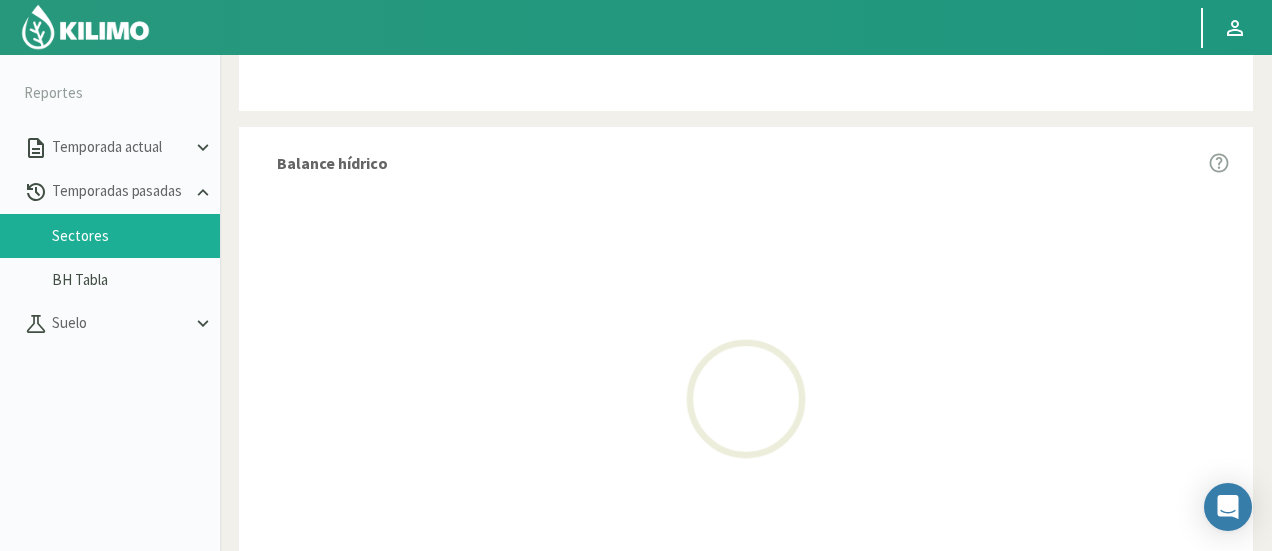 select on "0: 2023" 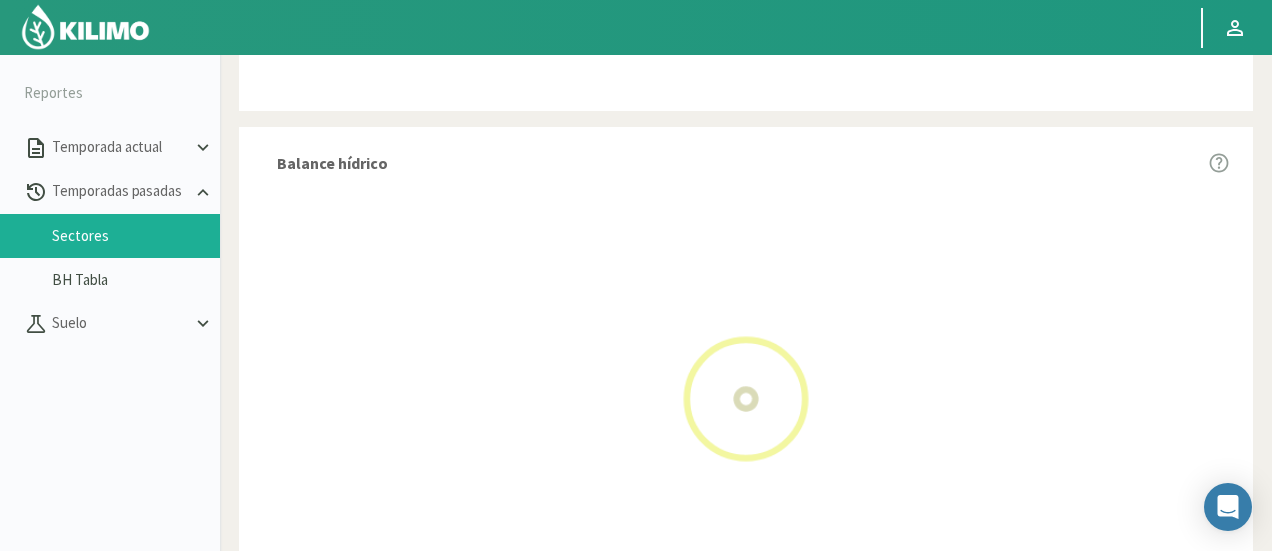 select on "0: Object" 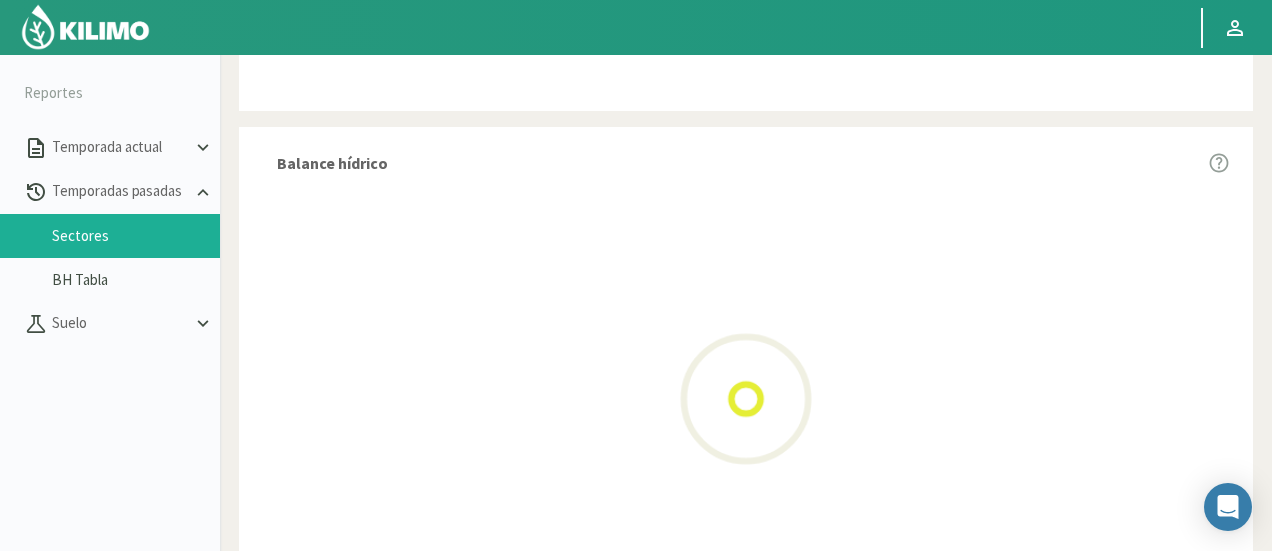 type on "[DATE] - [DATE]" 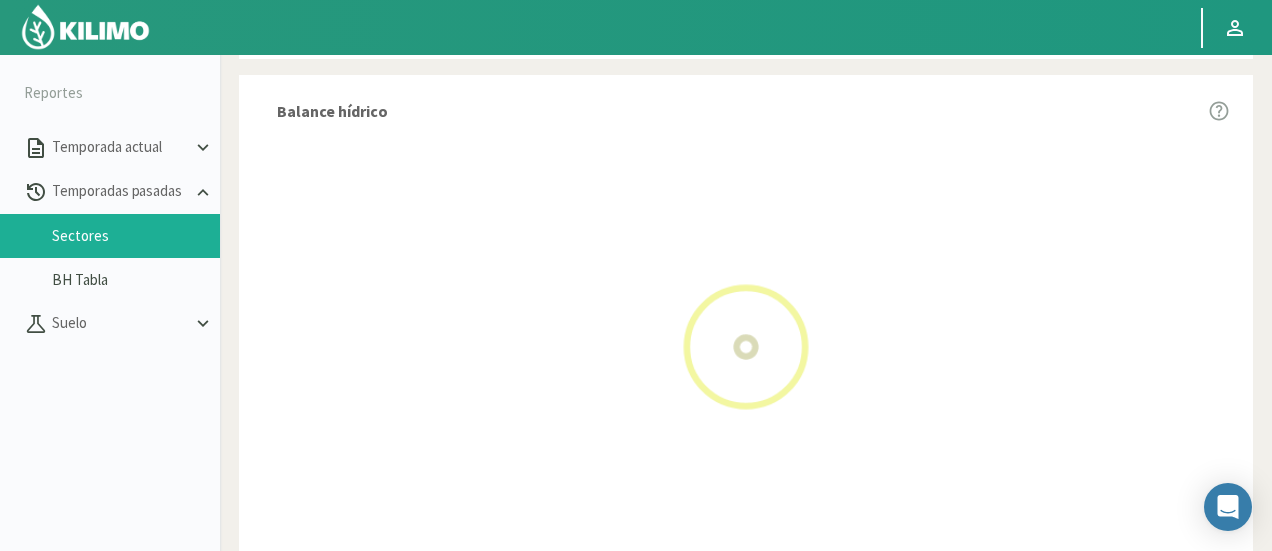 scroll, scrollTop: 1335, scrollLeft: 0, axis: vertical 